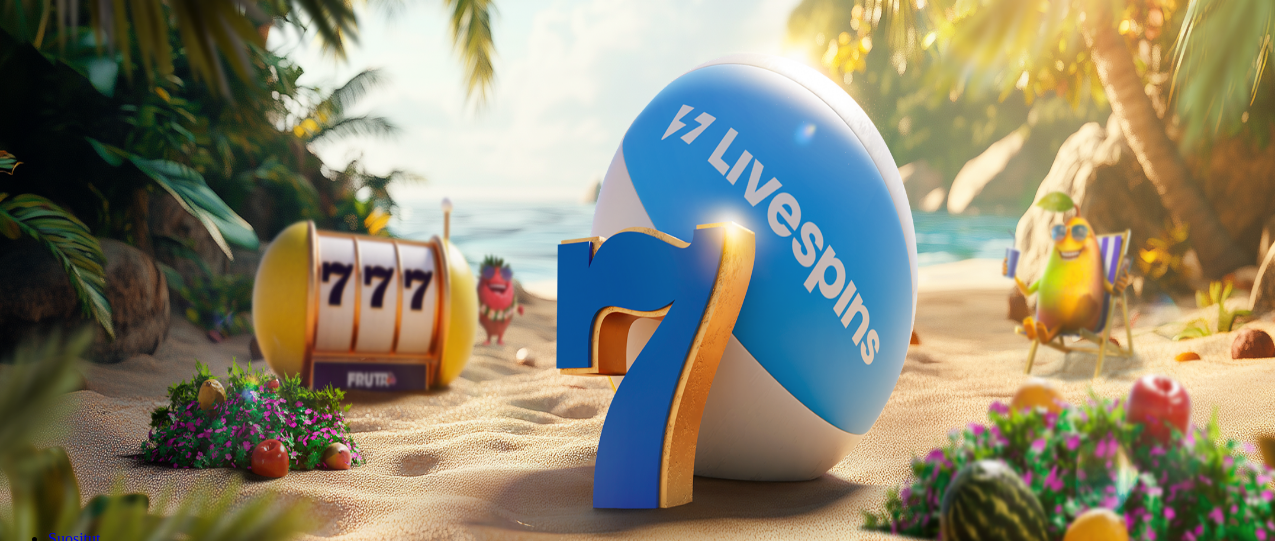 scroll, scrollTop: 0, scrollLeft: 0, axis: both 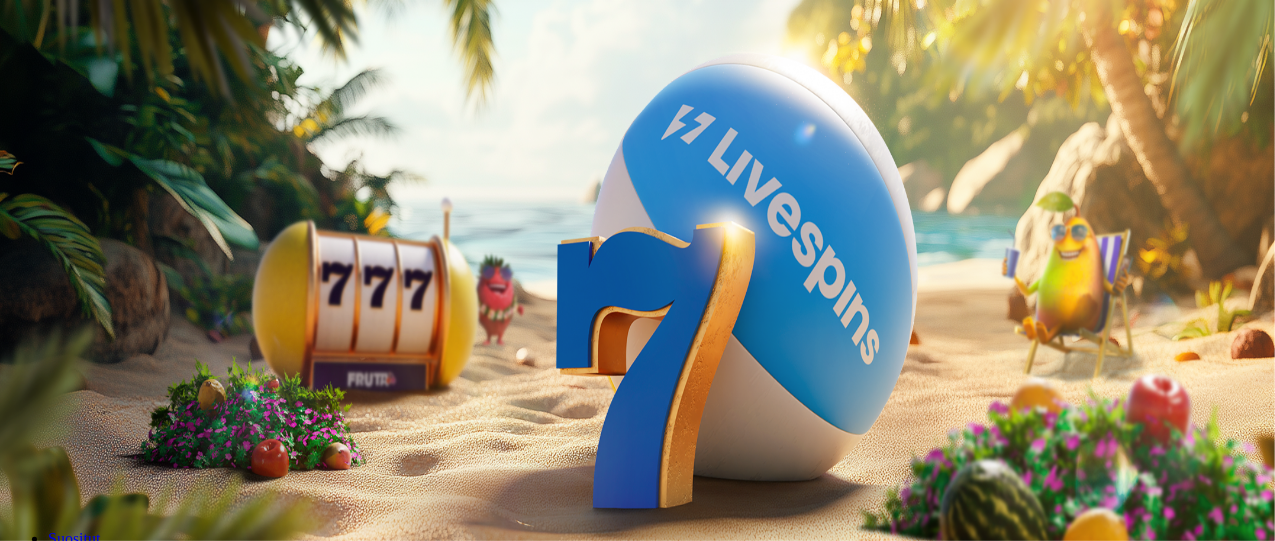 click on "Ymmärrän" at bounding box center (151, 5176) 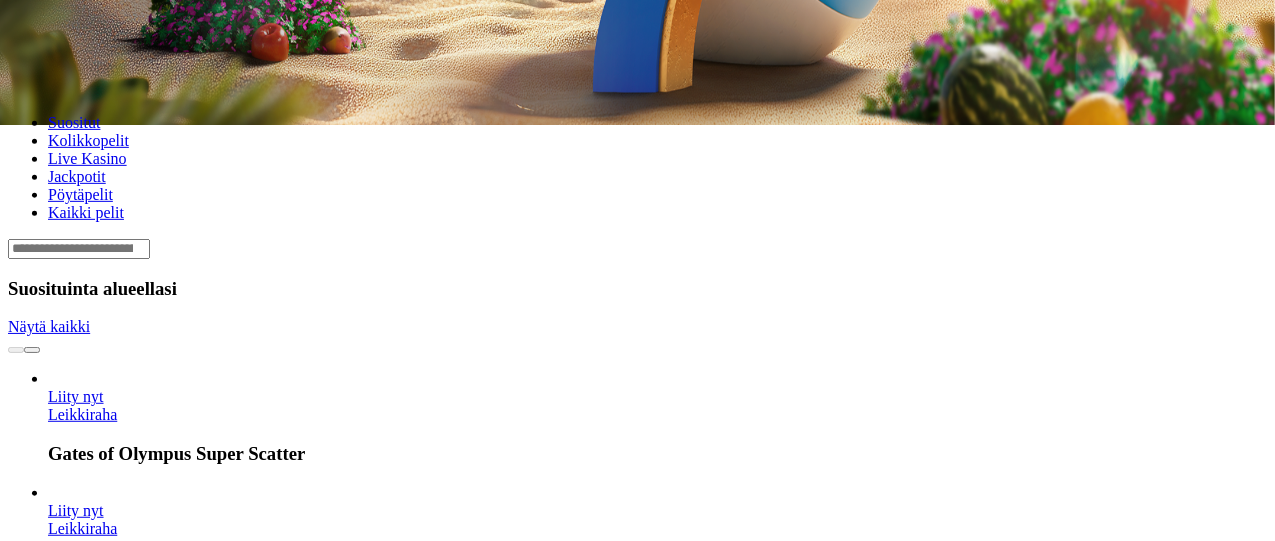 scroll, scrollTop: 0, scrollLeft: 0, axis: both 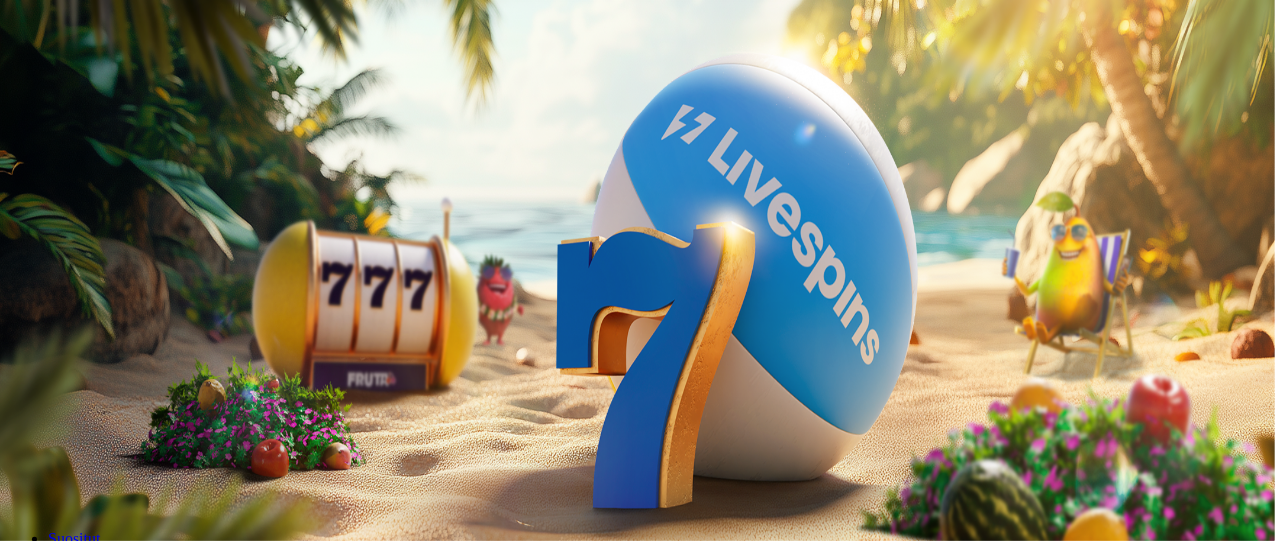 click on "Kirjaudu" at bounding box center (138, 72) 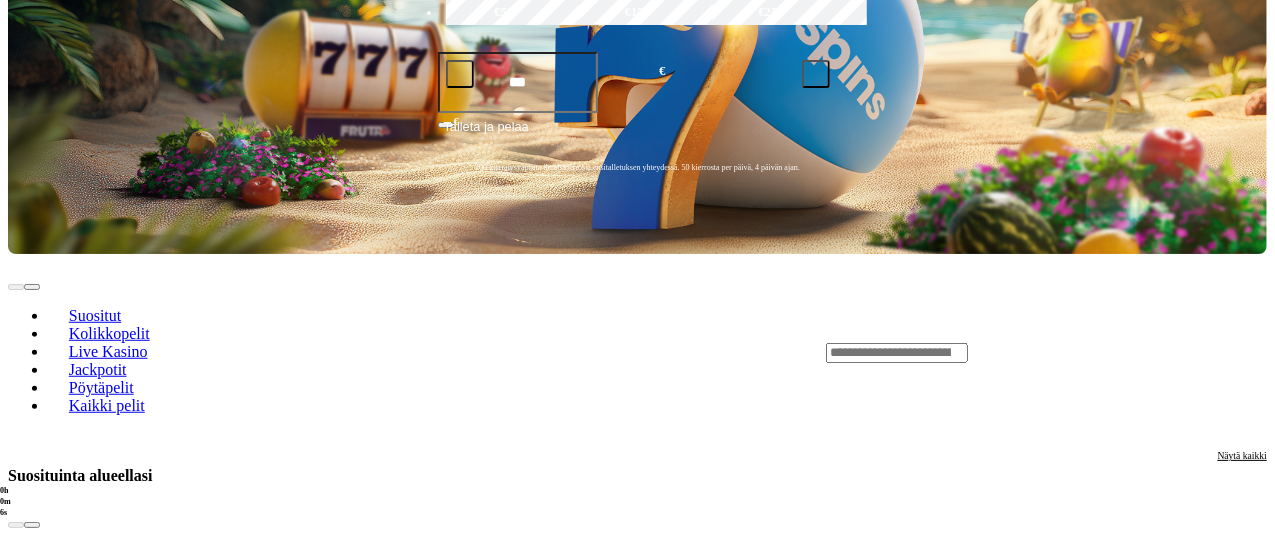 scroll, scrollTop: 0, scrollLeft: 0, axis: both 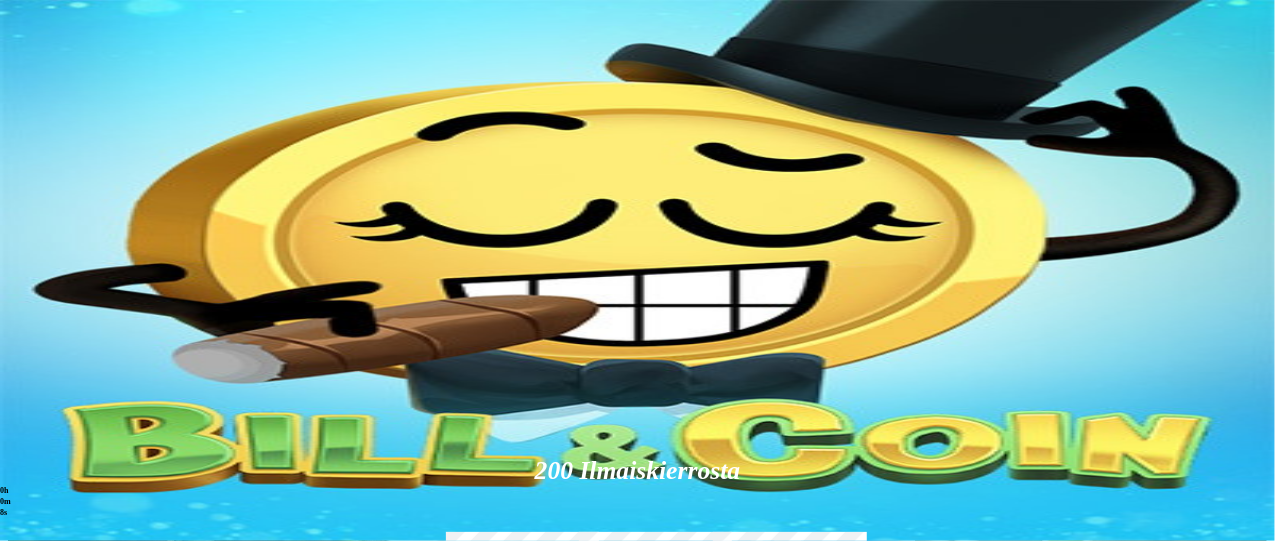 click at bounding box center (897, 898) 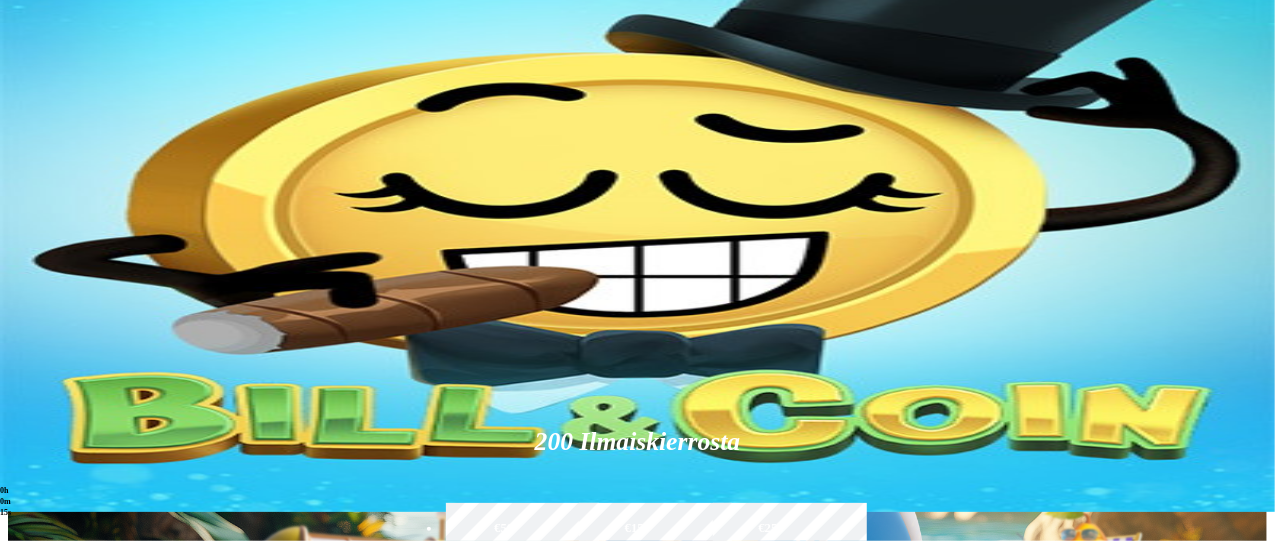 scroll, scrollTop: 30, scrollLeft: 0, axis: vertical 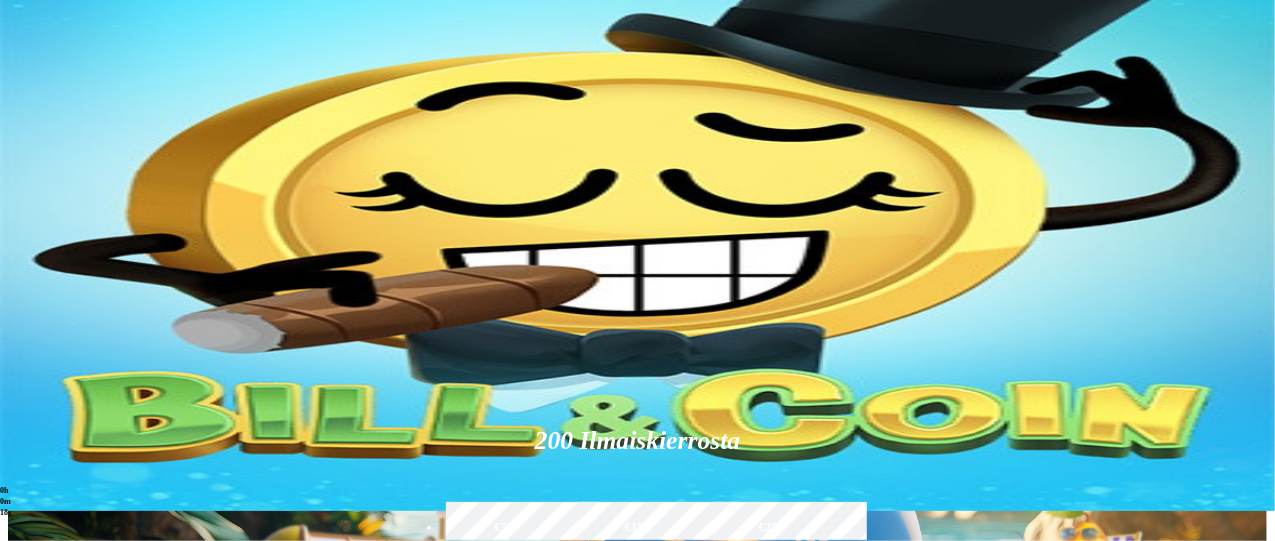 type on "********" 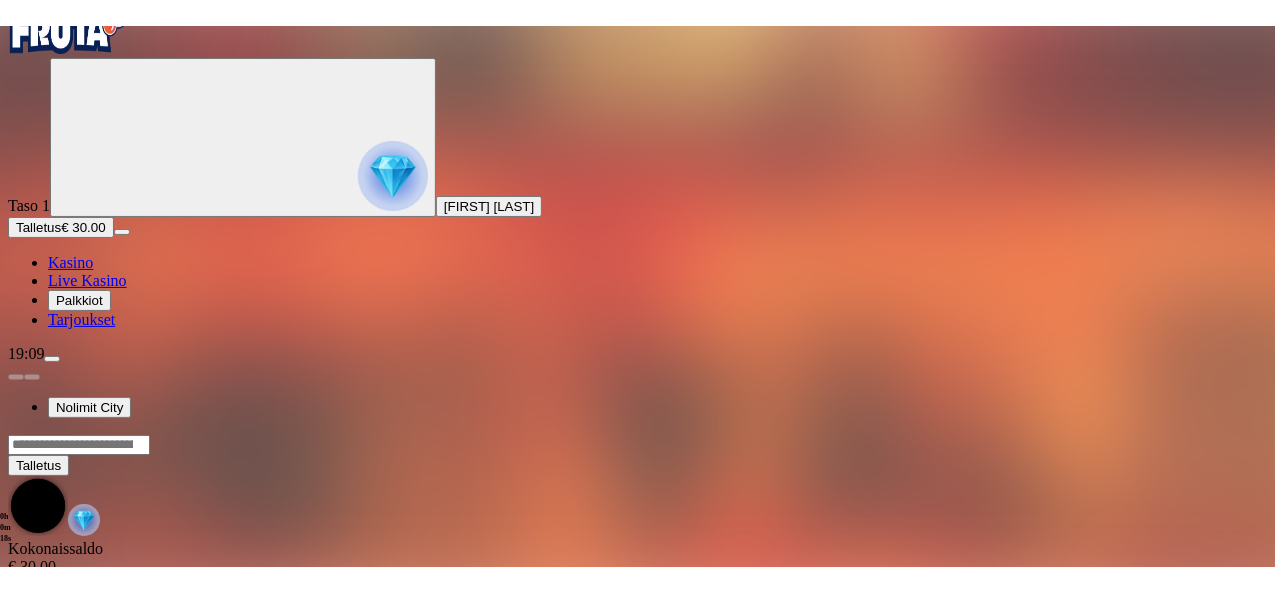 scroll, scrollTop: 0, scrollLeft: 0, axis: both 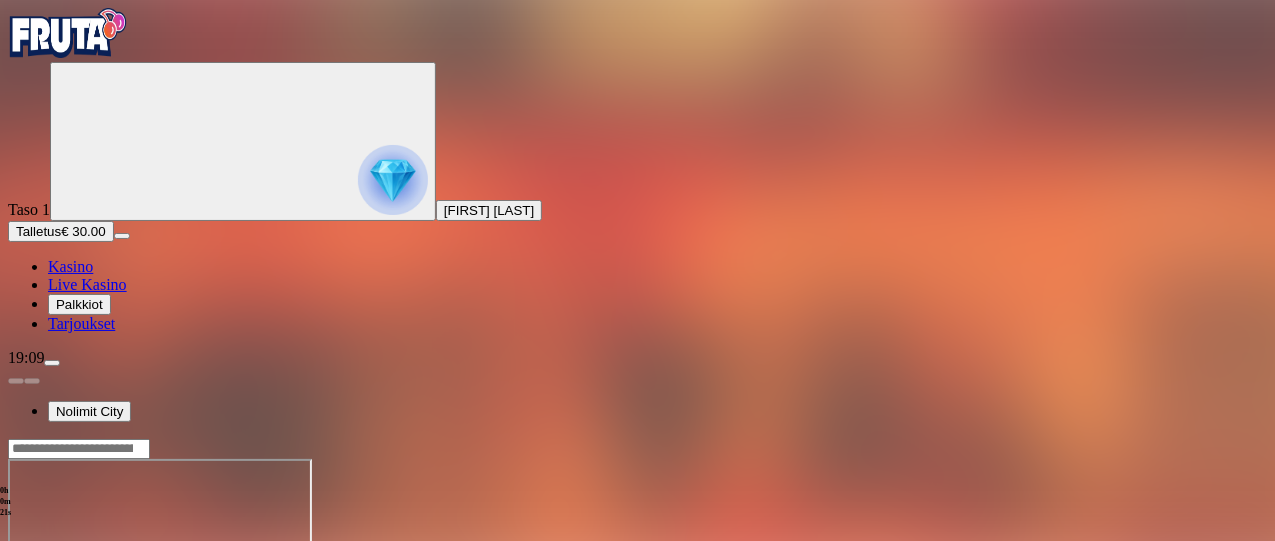 click at bounding box center (48, 631) 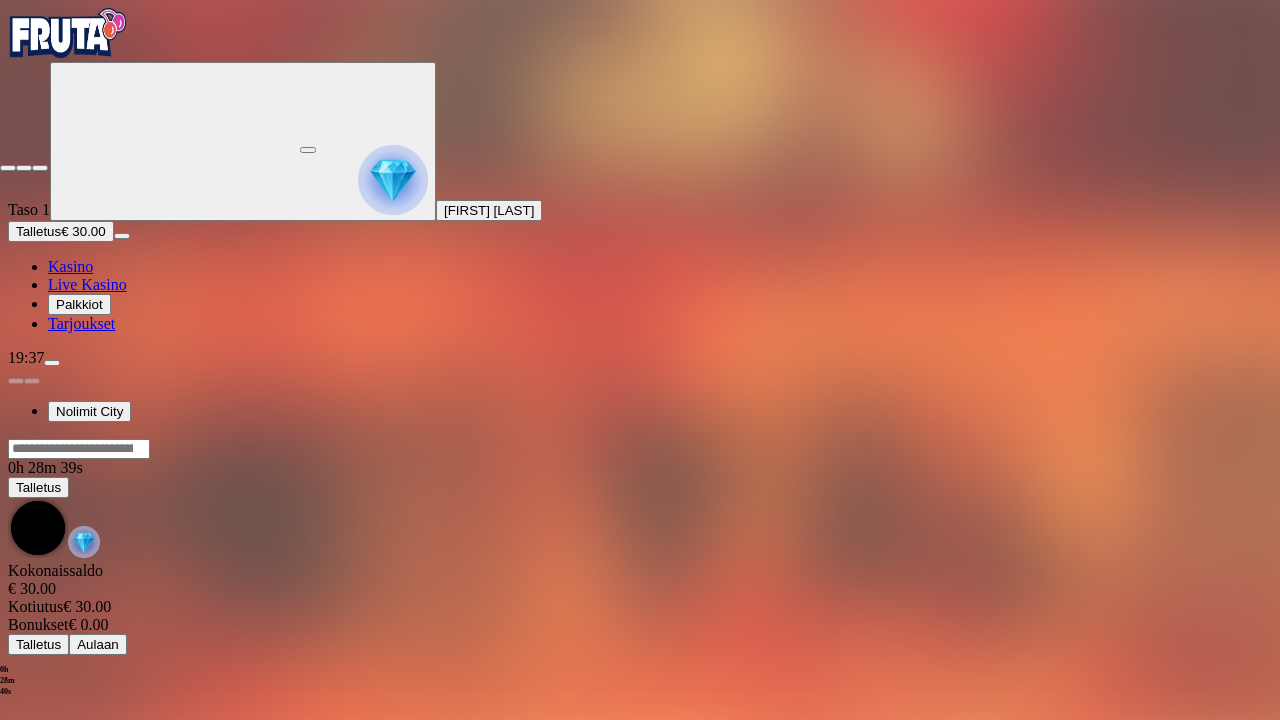 click at bounding box center (8, 168) 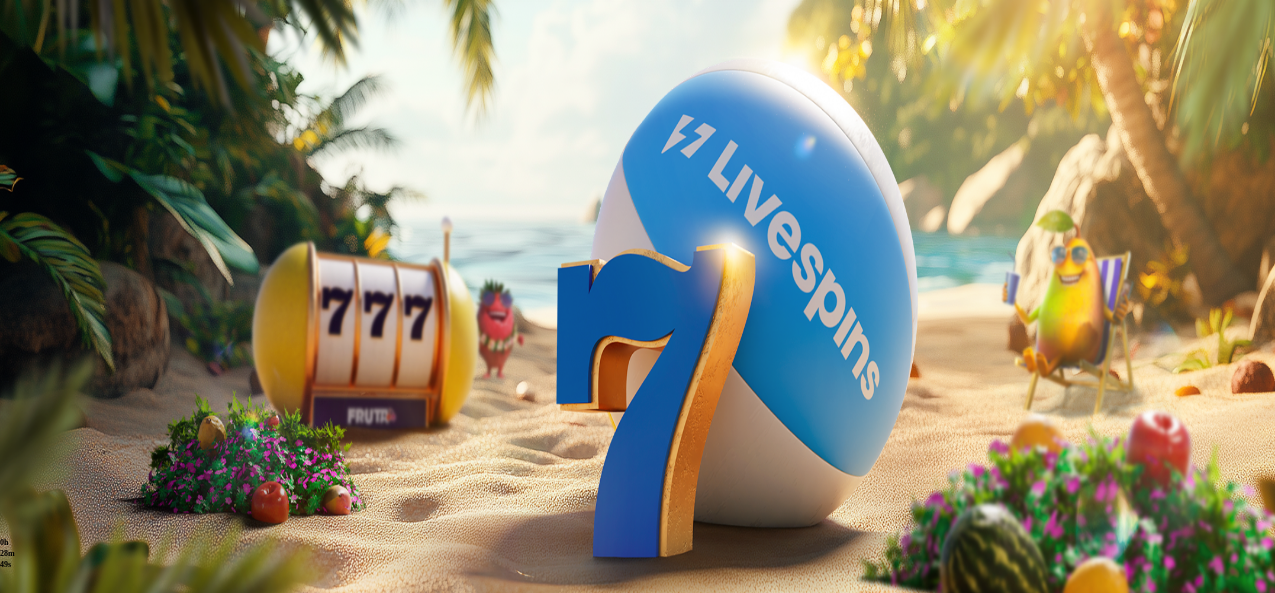 scroll, scrollTop: 0, scrollLeft: 0, axis: both 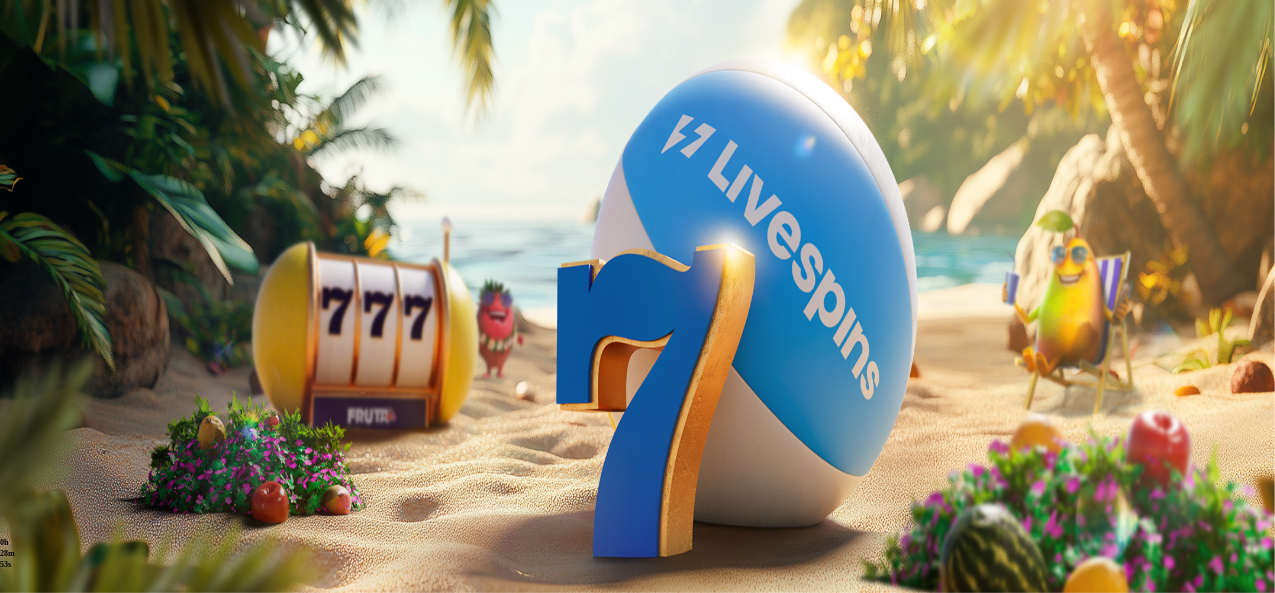 drag, startPoint x: 698, startPoint y: 153, endPoint x: 768, endPoint y: 173, distance: 72.8011 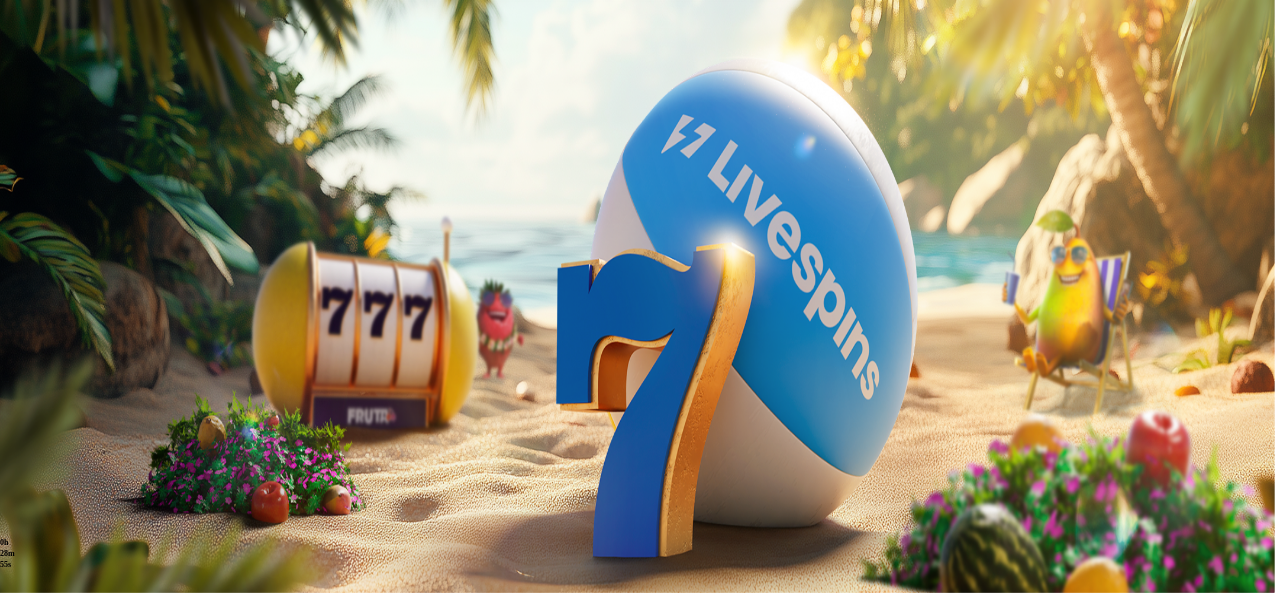 type on "*" 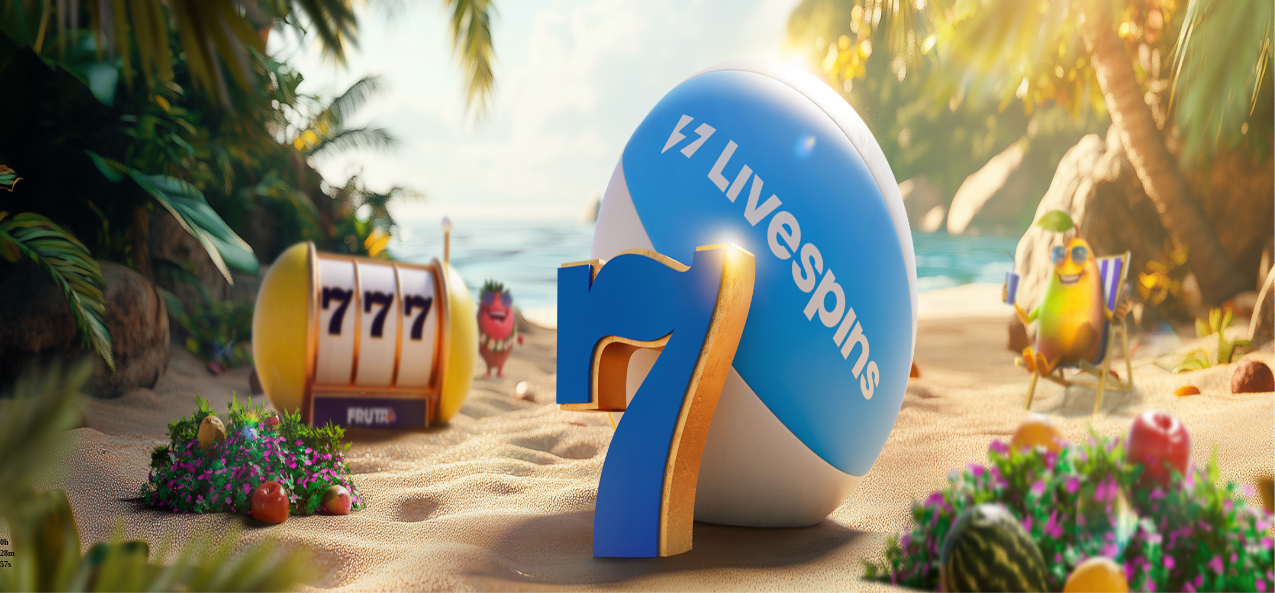 click on "Talleta ja pelaa" at bounding box center (60, 665) 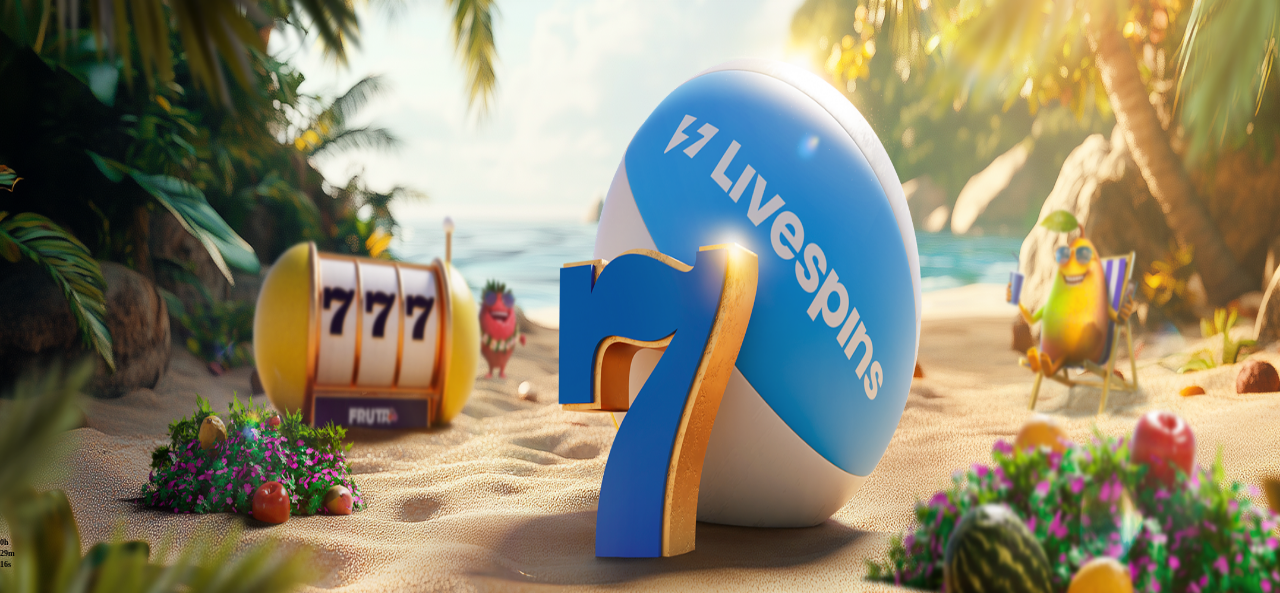 click at bounding box center [640, 628] 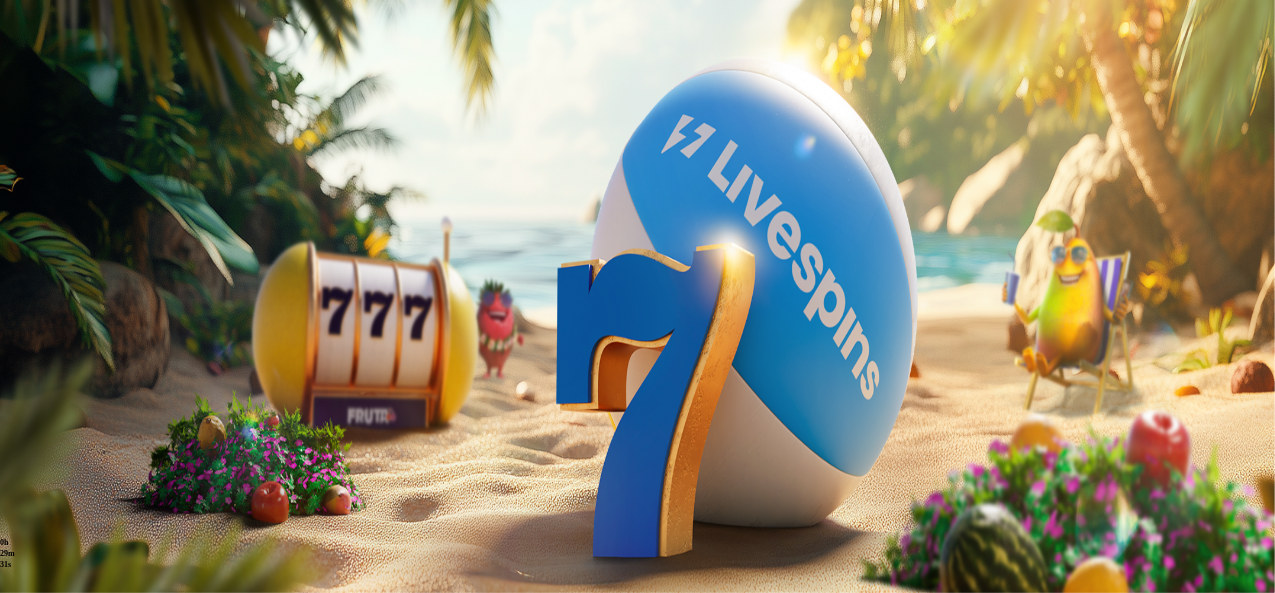 click on "**" at bounding box center (79, 609) 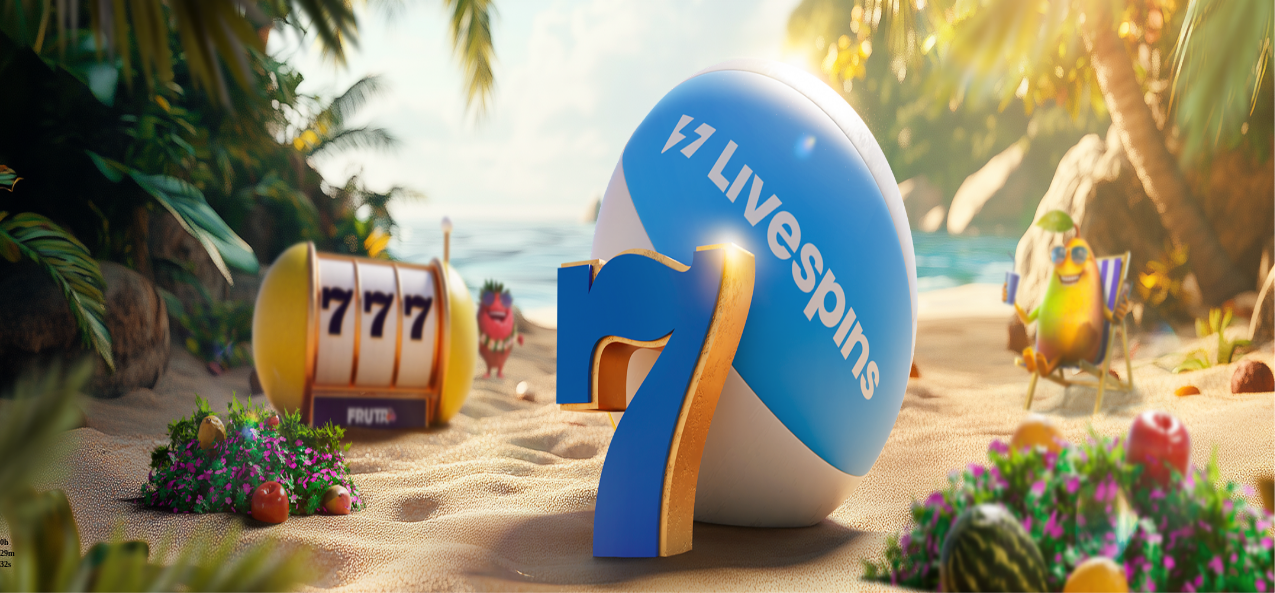 click on "**" at bounding box center (79, 609) 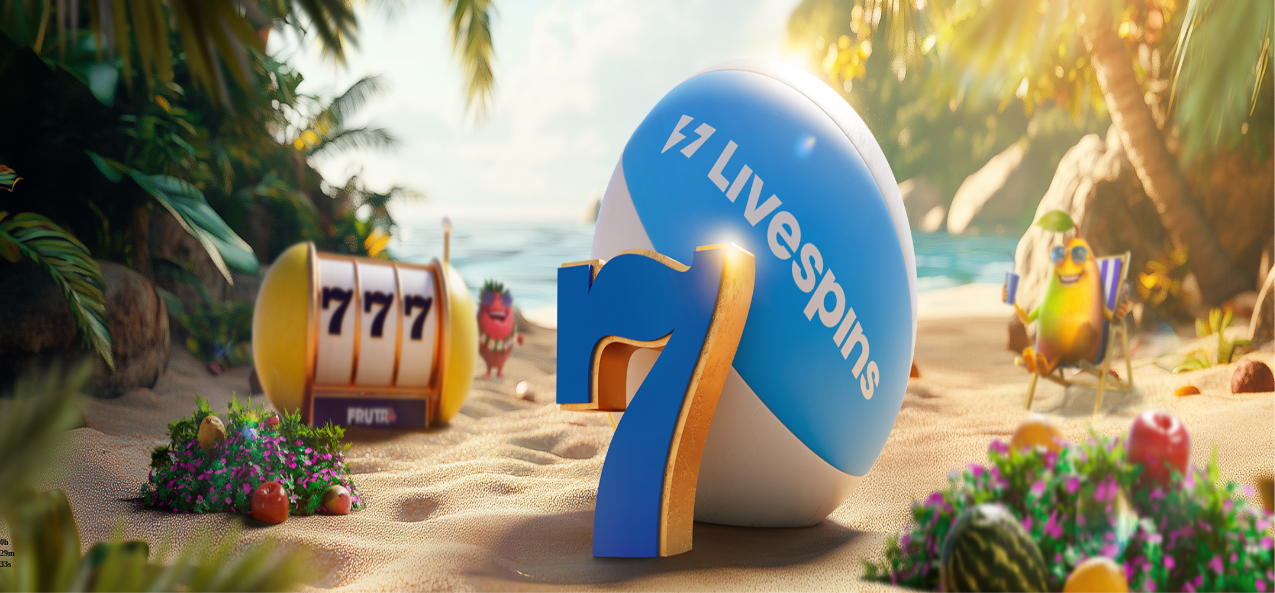 click on "**" at bounding box center [79, 609] 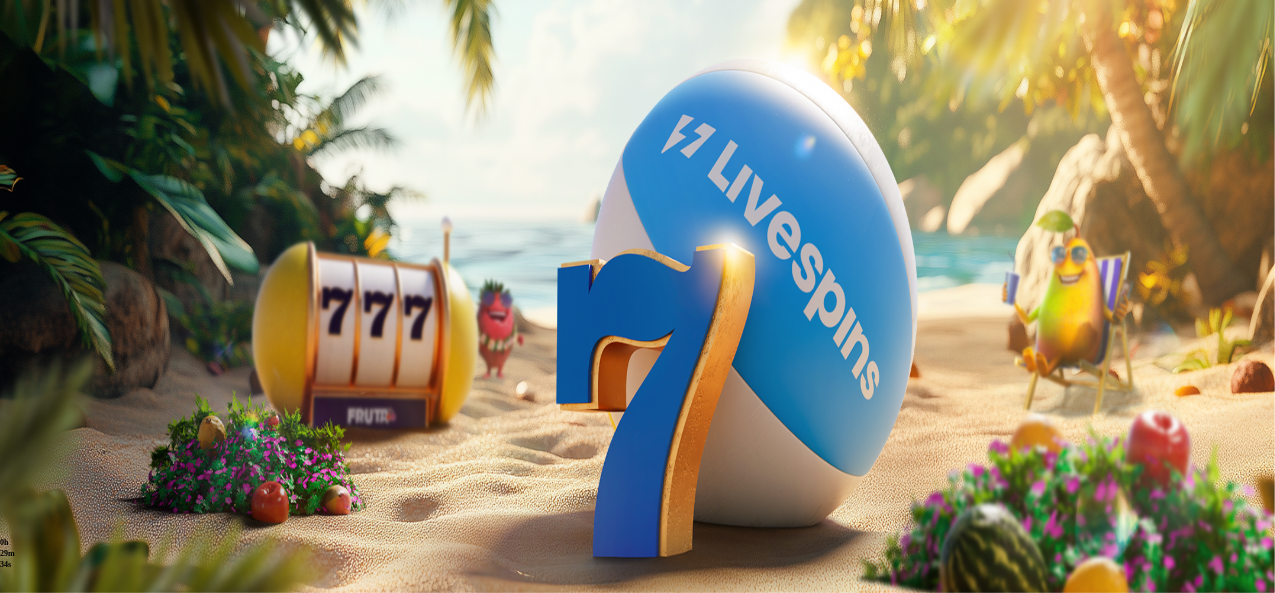 click on "**" at bounding box center [79, 609] 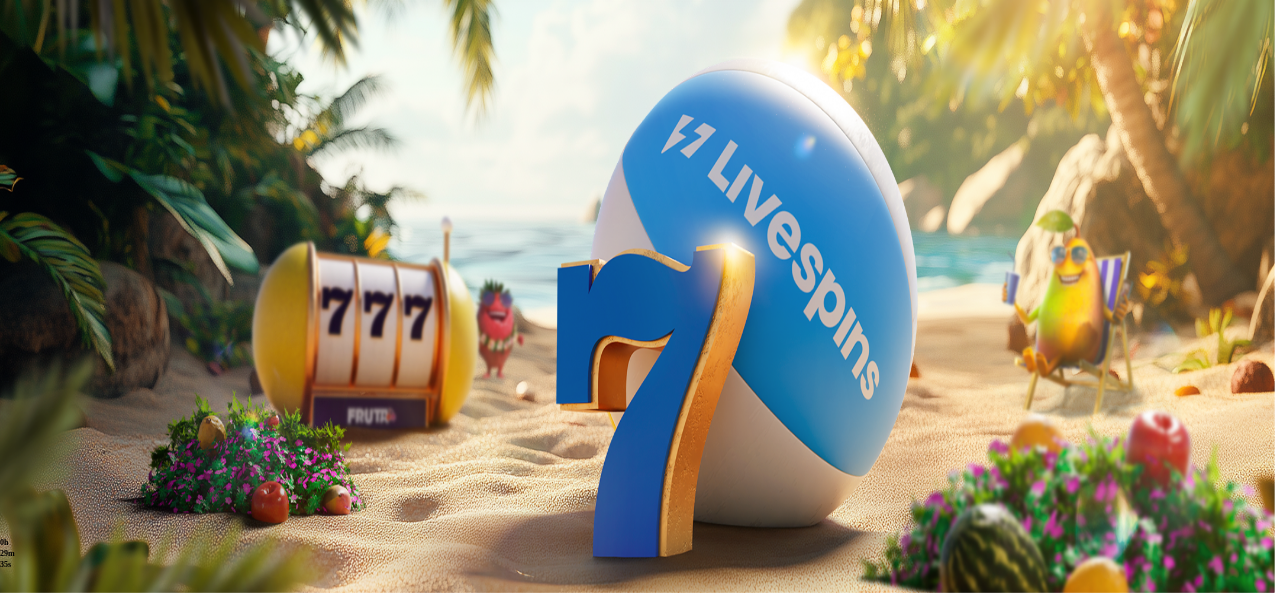 click on "**" at bounding box center [79, 609] 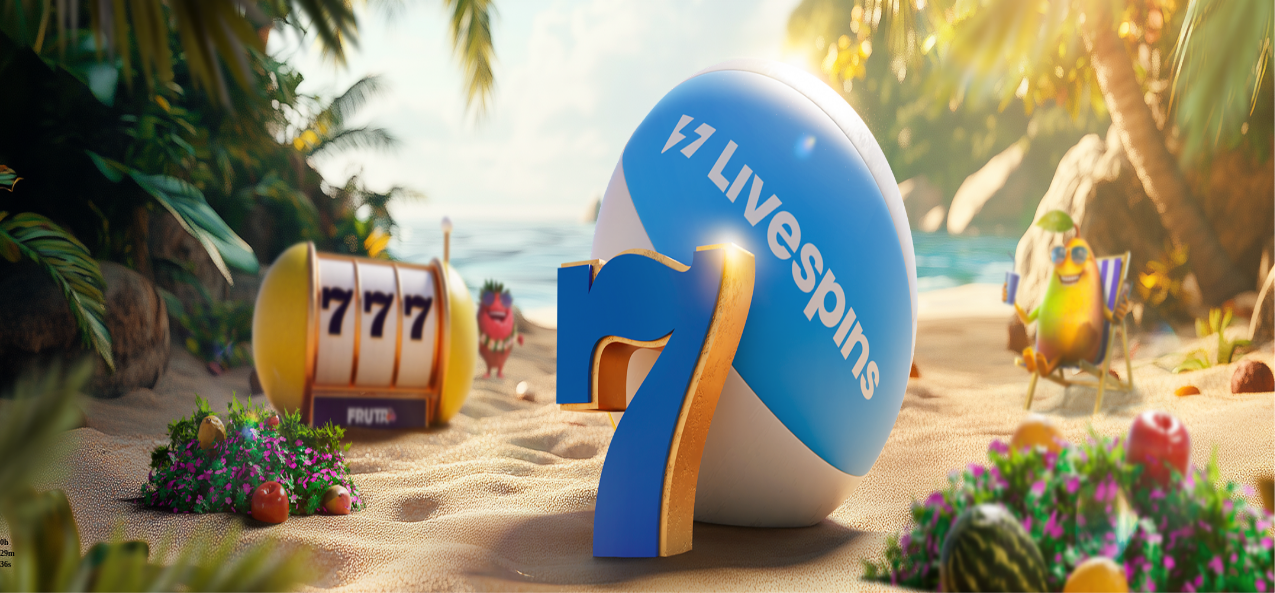 click on "**" at bounding box center (79, 609) 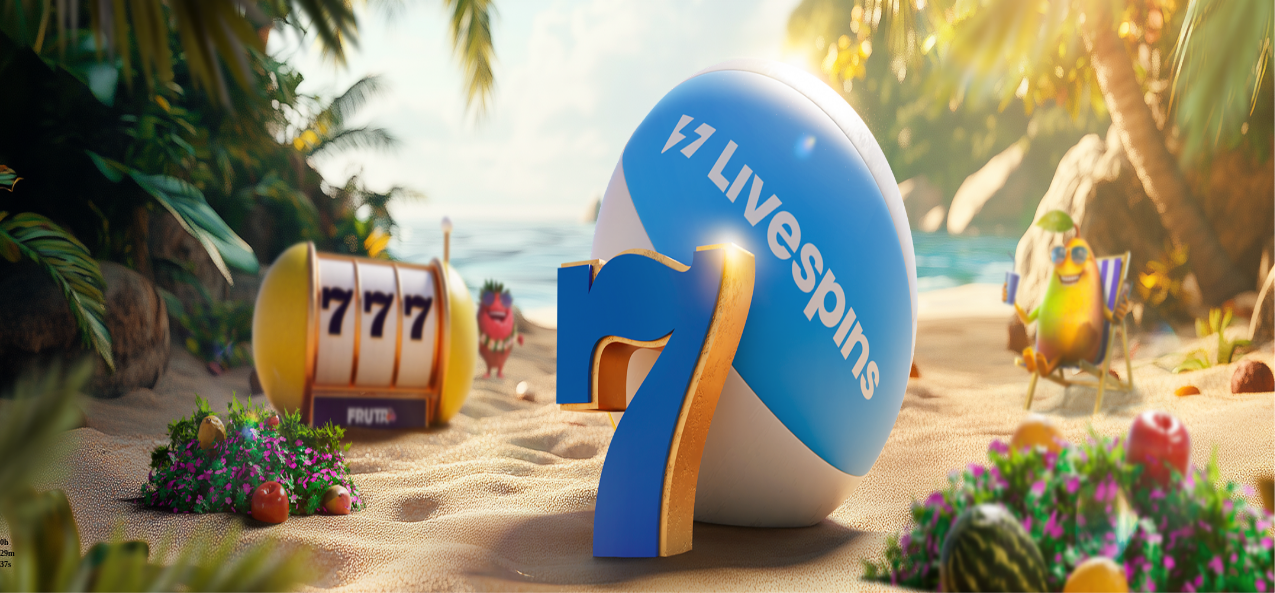 click 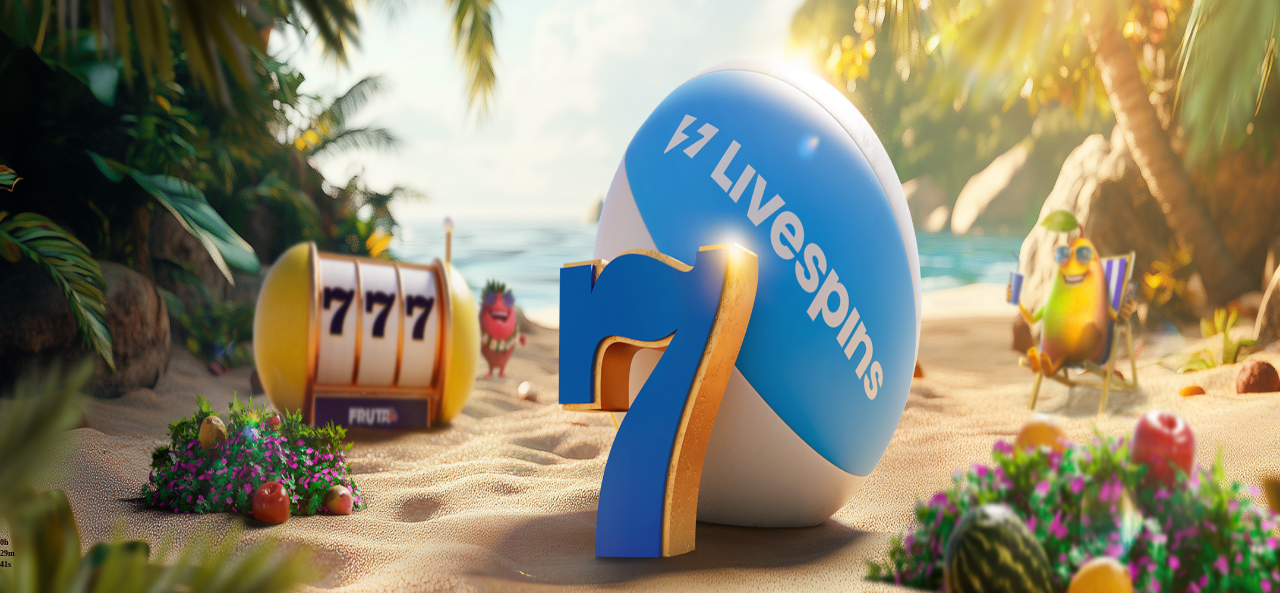 drag, startPoint x: 464, startPoint y: 261, endPoint x: 577, endPoint y: 135, distance: 169.24834 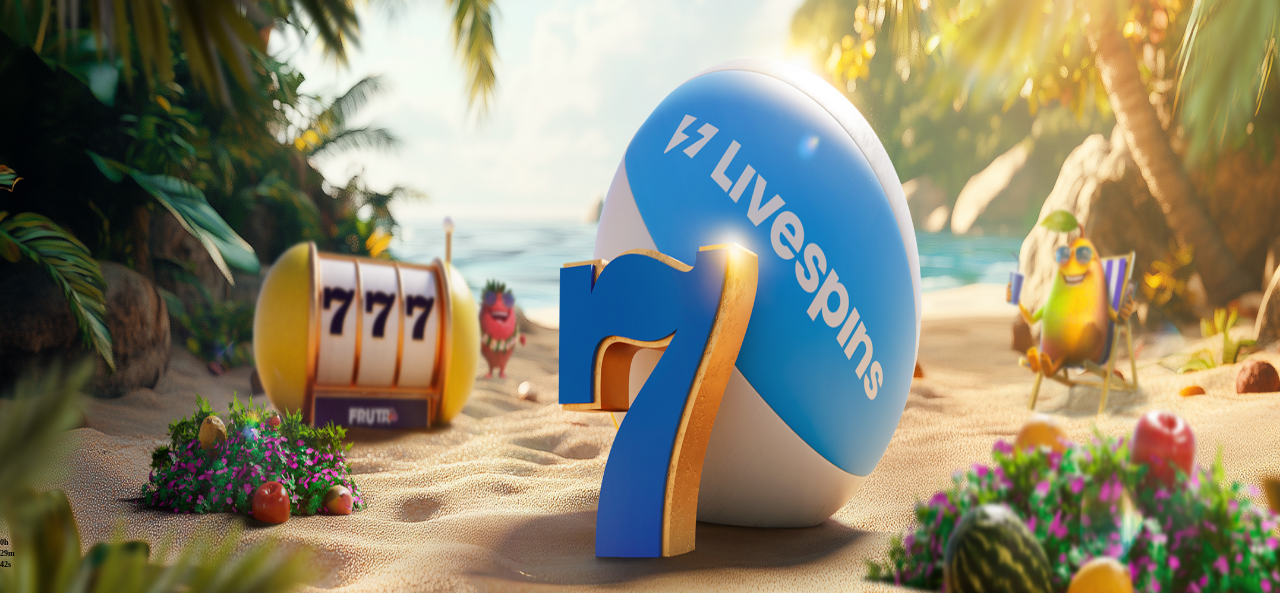 drag, startPoint x: 577, startPoint y: 135, endPoint x: 590, endPoint y: 216, distance: 82.036575 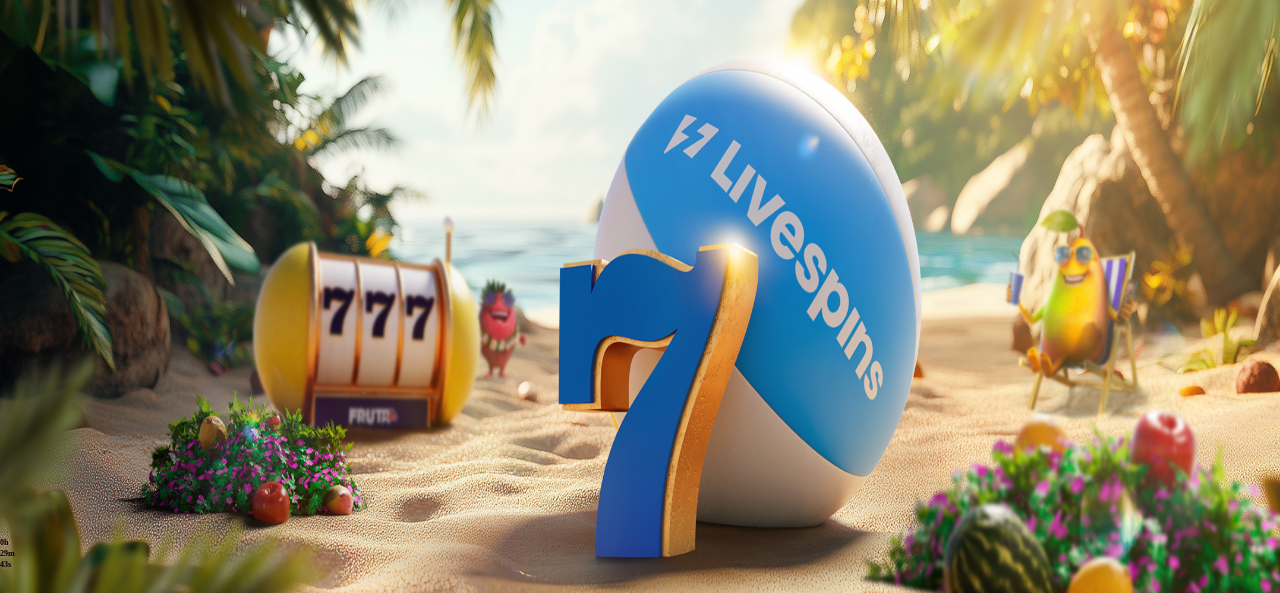 click on "23h 28m 42s Ilmaiskierroksia 5x € 0.1/kierrosta pelissä Bill & Coin	 Pelaa nyt 23h 28m 42s Ilmaiskierroksia 50x € 0.2/kierrosta pelissä Fire In The Hole xBomb Pelaa nyt 5h 20m 40s Talletuksella etuja Talleta € 250 tai enemmän
Saat 40 ilmaiskierroksia (€ 1) Lunasta tarjous 5h 20m 40s Talletuksella etuja Talleta € 150 tai enemmän
Saat 20 ilmaiskierroksia (€ 1) Lunasta tarjous 5h 20m 40s Talletuksella etuja Talleta € 50 tai enemmän
Saat 15 ilmaiskierroksia (€ 0.5) Lunasta tarjous 5h 20m 40s Talletuksella etuja Talleta € 20 tai enemmän
Saat 10 ilmaiskierroksia (€ 0.2) Lunasta tarjous Taso 2 Fruit Up   ja nappaat seuraavan palkkion" at bounding box center [640, 1337] 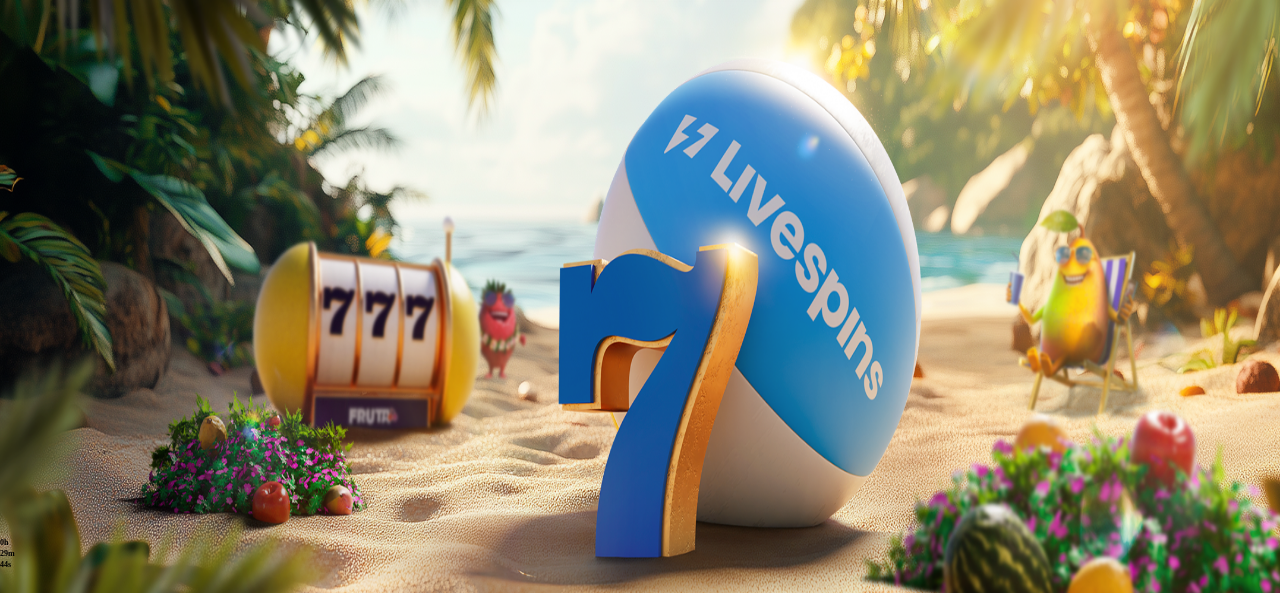 drag, startPoint x: 513, startPoint y: 344, endPoint x: 529, endPoint y: 141, distance: 203.62956 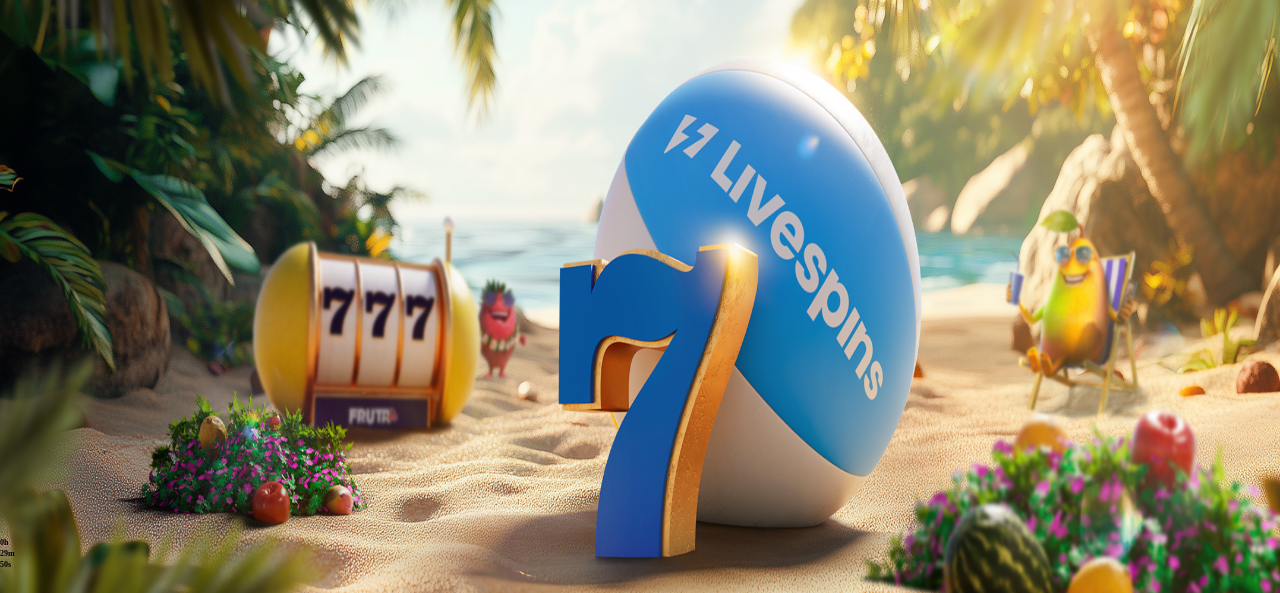 click at bounding box center [16, 466] 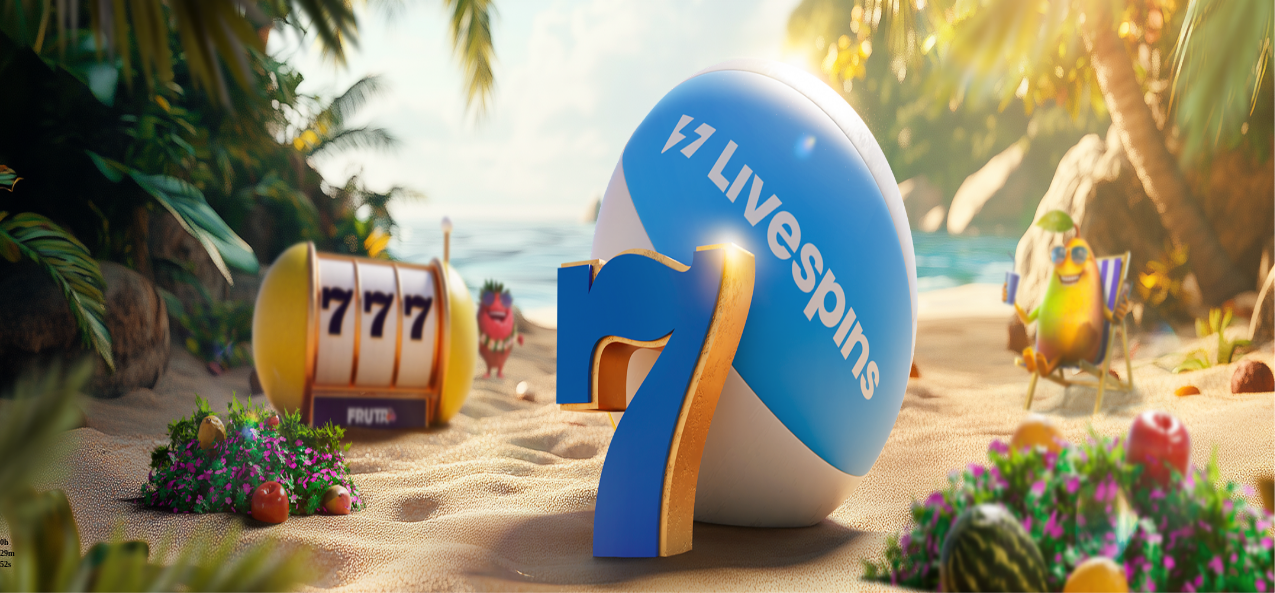 click on "**" at bounding box center [79, 609] 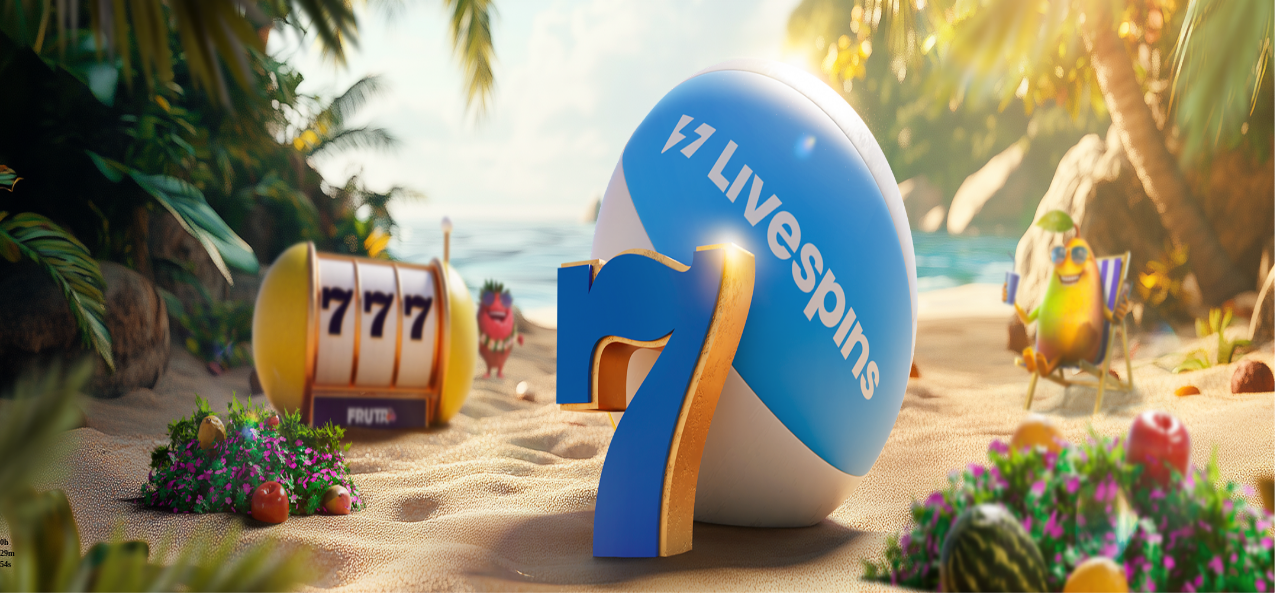 type on "*" 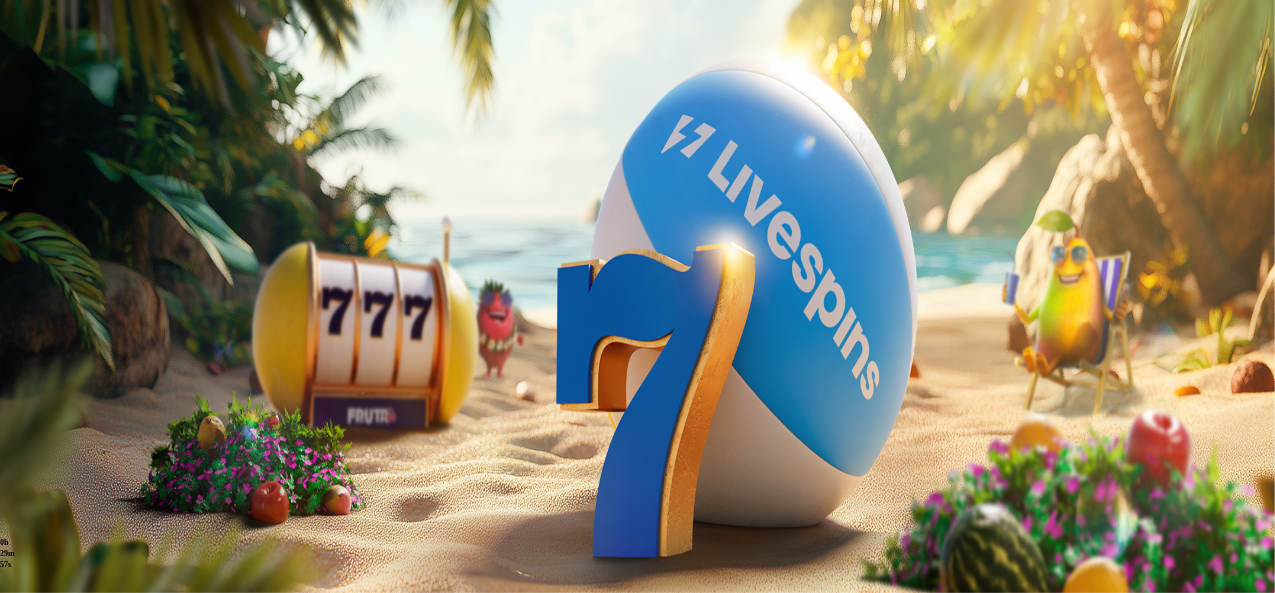 type on "**" 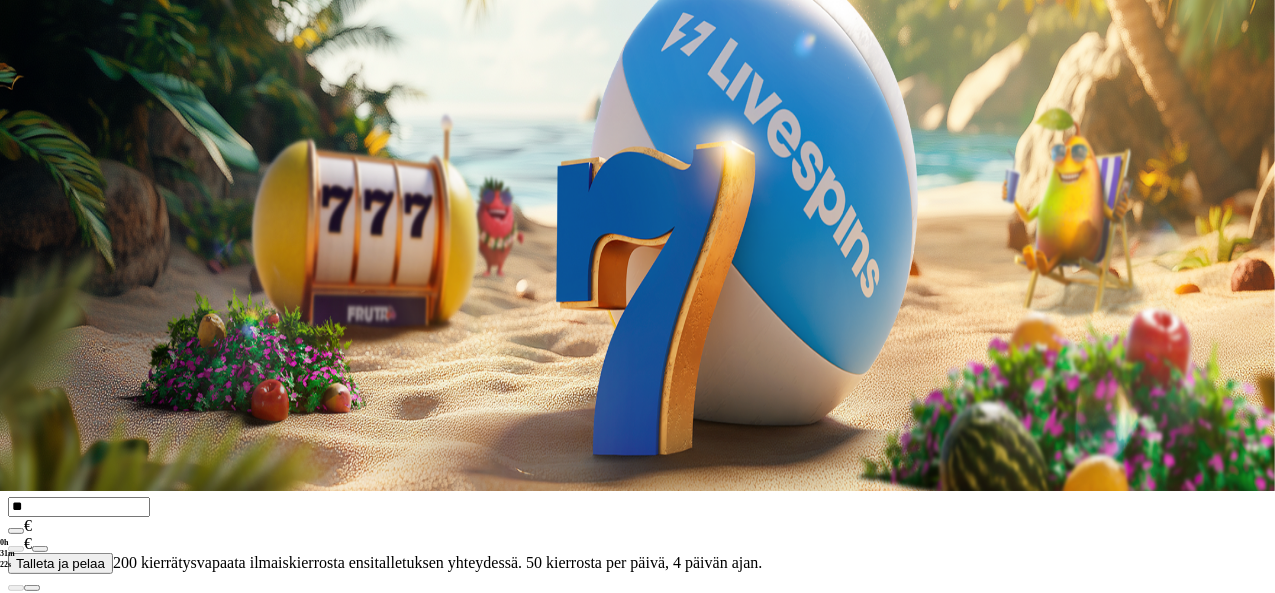 scroll, scrollTop: 103, scrollLeft: 0, axis: vertical 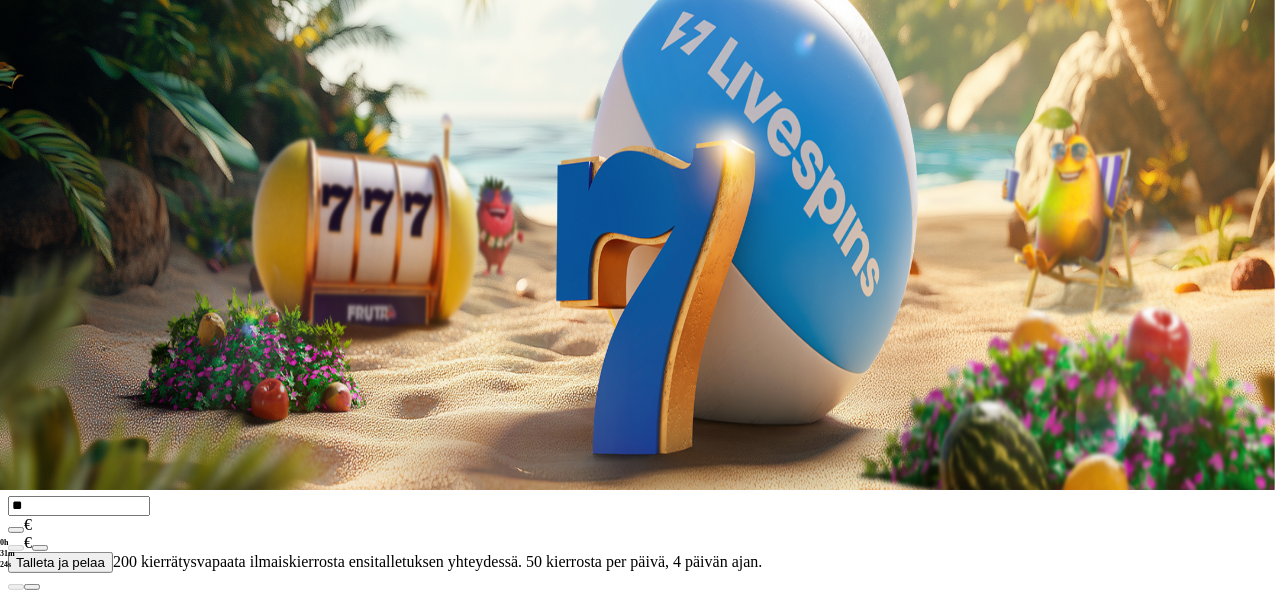 click on "Pelaa nyt" at bounding box center [77, 871] 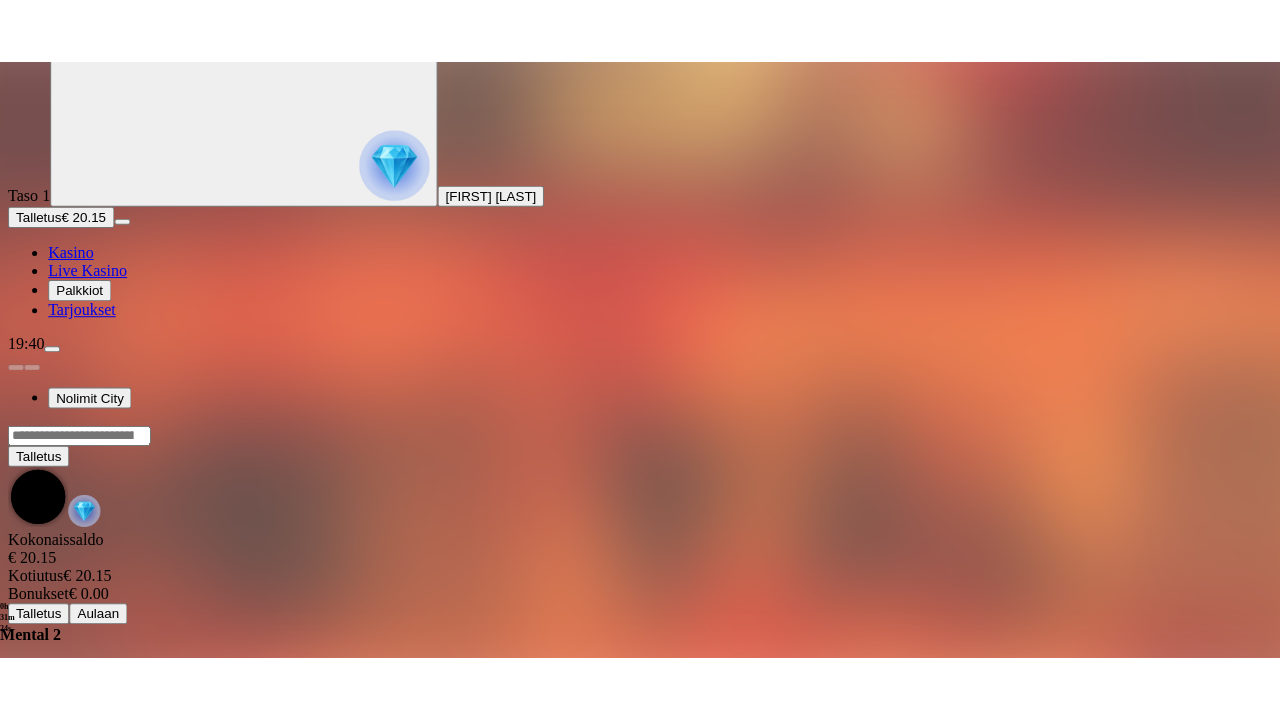 scroll, scrollTop: 0, scrollLeft: 0, axis: both 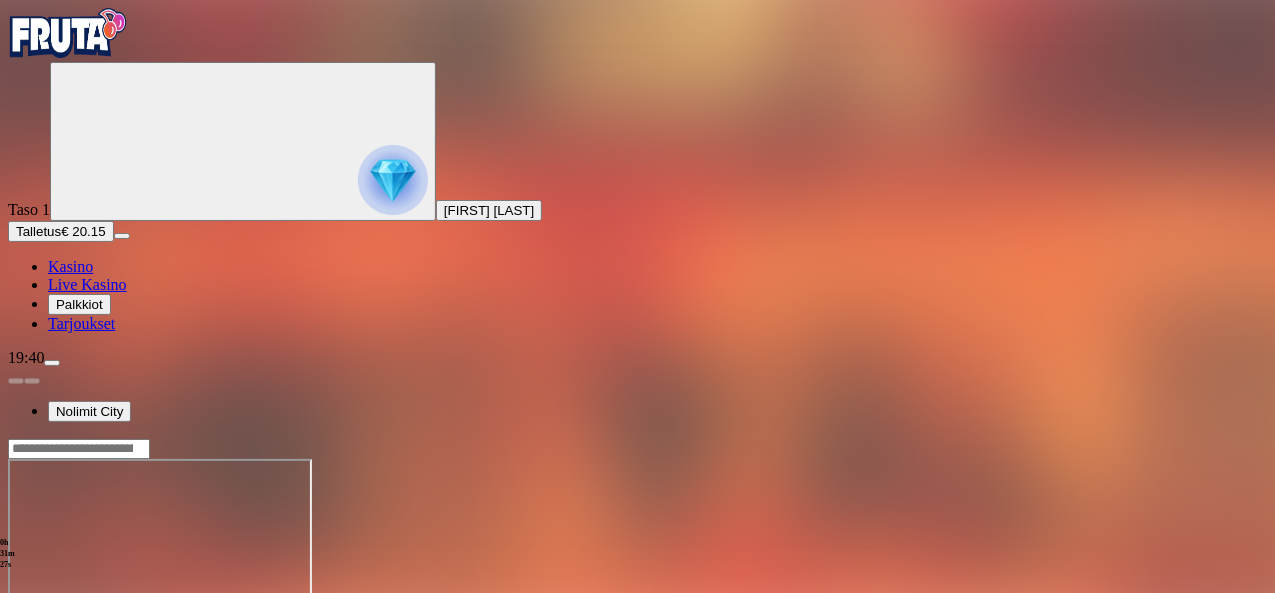 click at bounding box center (48, 631) 